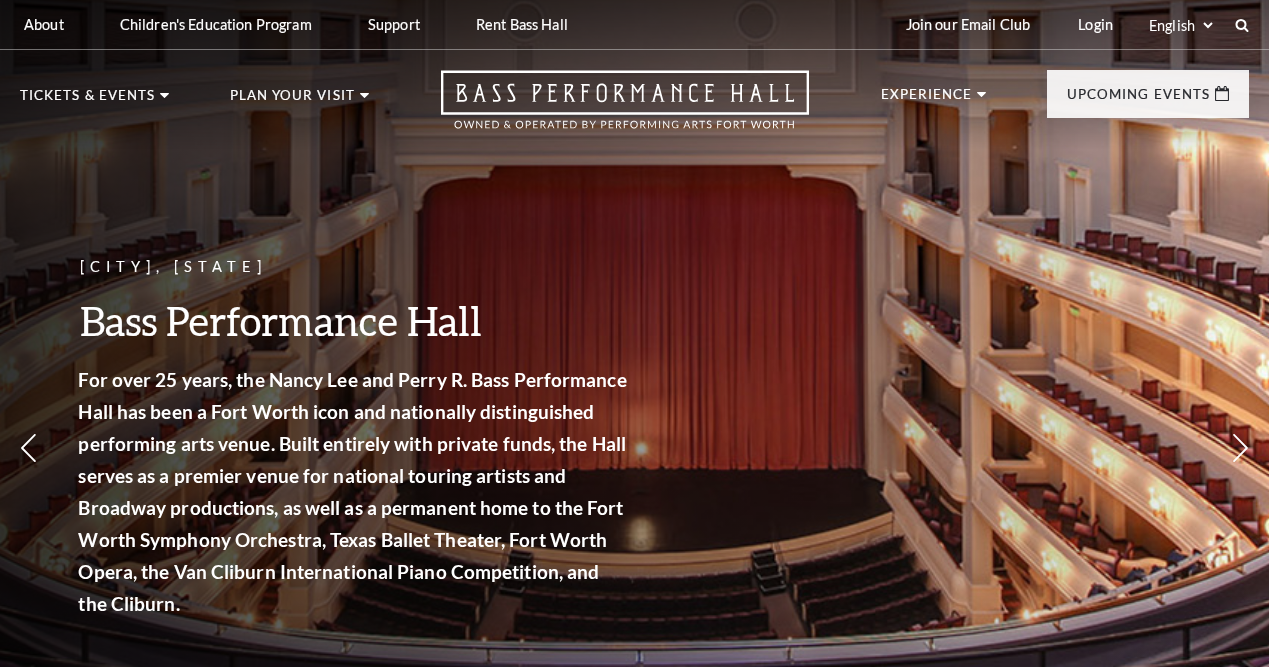 scroll, scrollTop: 0, scrollLeft: 0, axis: both 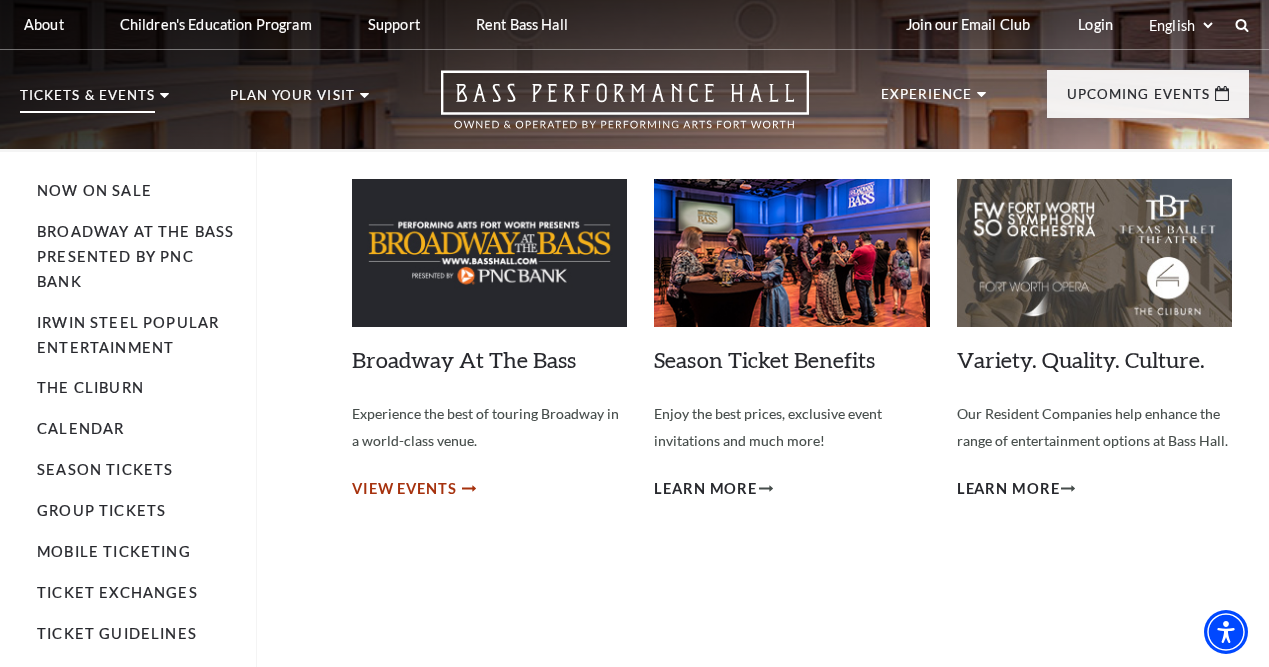 click on "View Events" at bounding box center [404, 489] 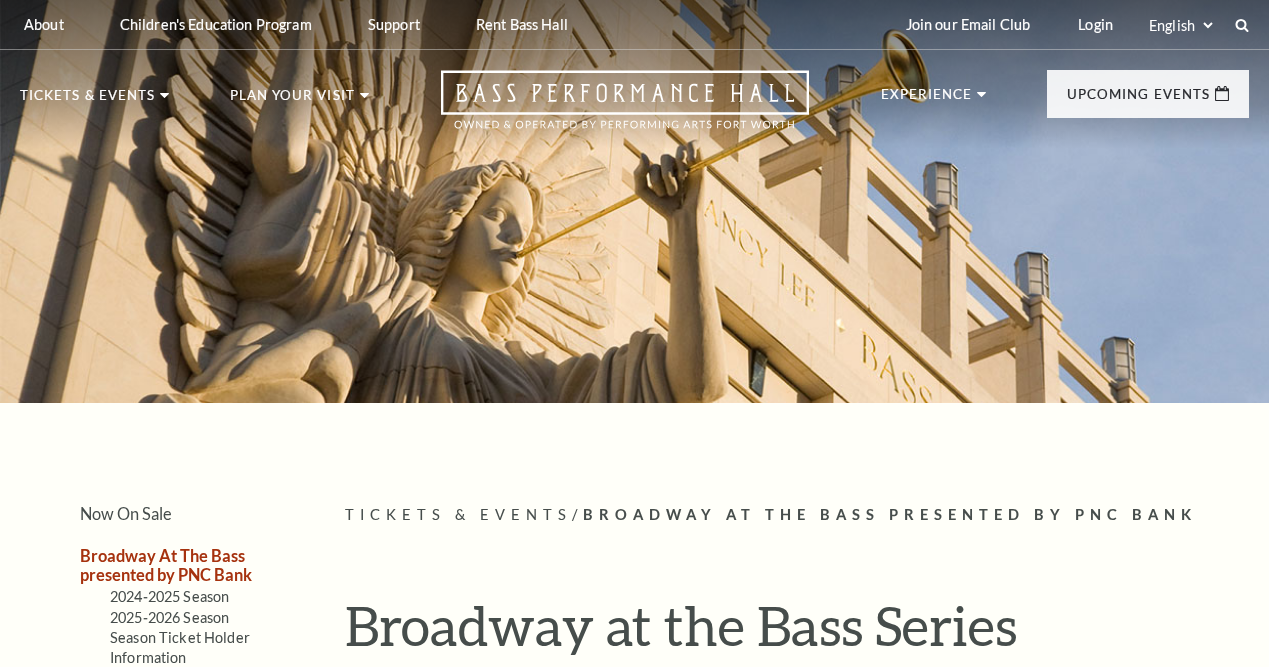 scroll, scrollTop: 0, scrollLeft: 0, axis: both 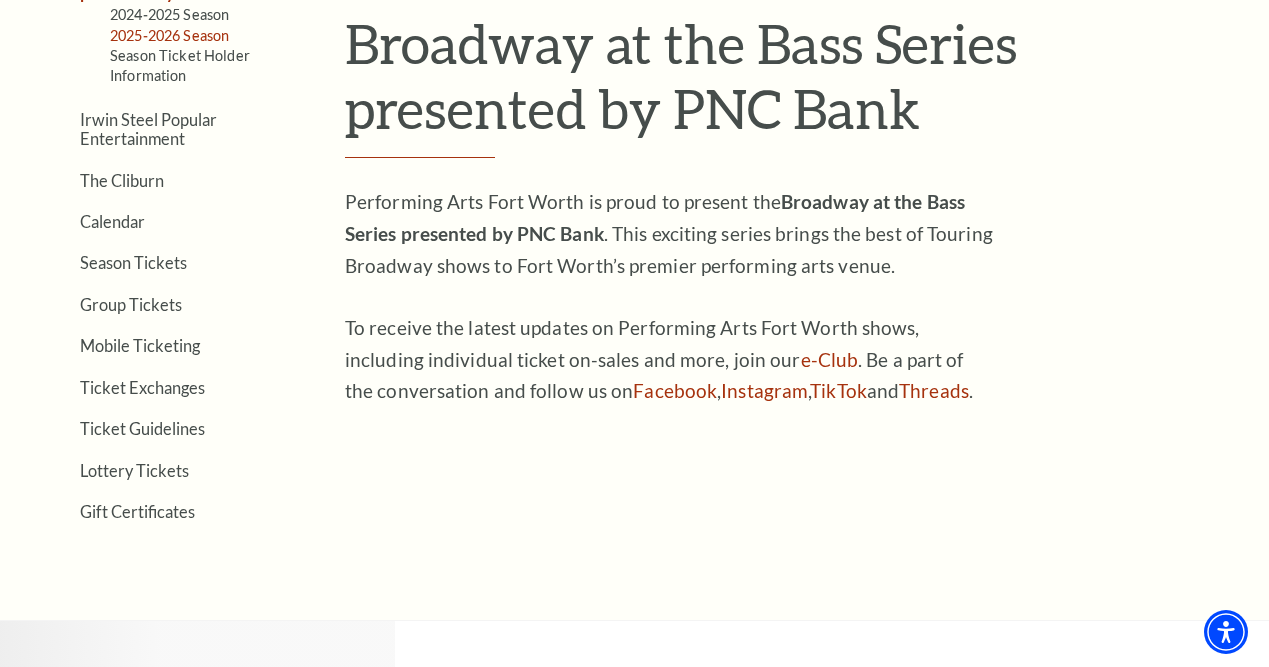 click on "2025-2026 Season" at bounding box center [169, 35] 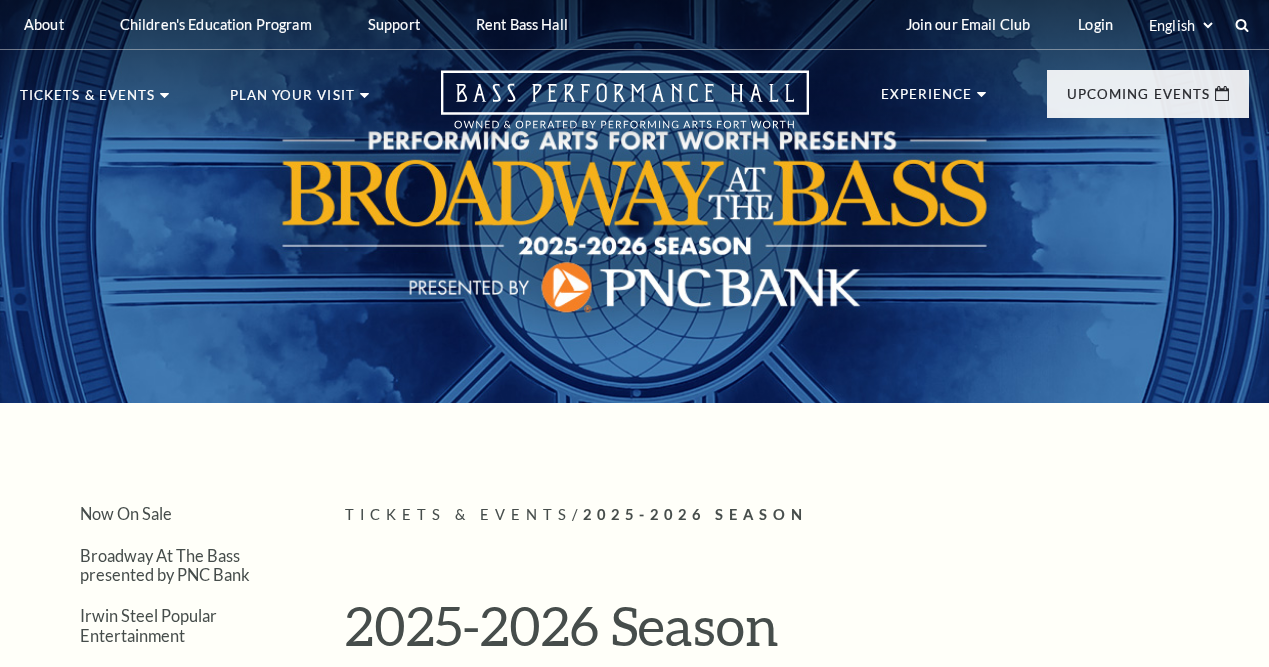 scroll, scrollTop: 0, scrollLeft: 0, axis: both 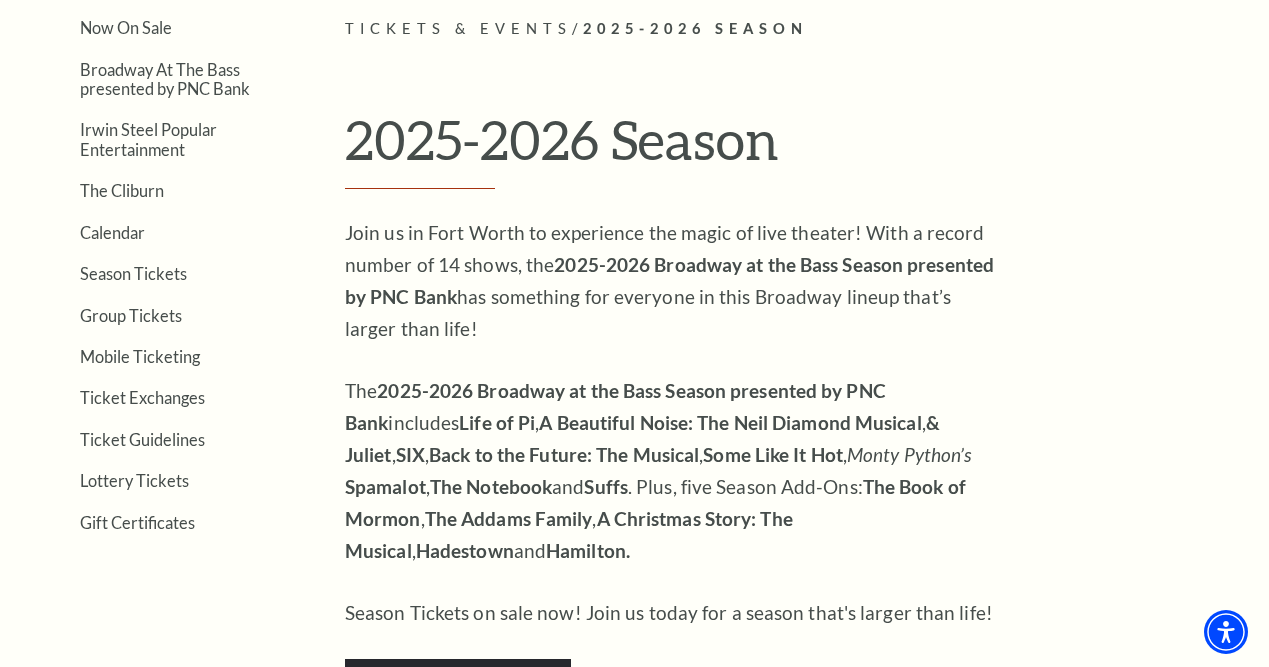 click on "Now On Sale
Broadway At The Bass presented by PNC Bank
Irwin Steel Popular Entertainment
The Cliburn
Calendar
Season Tickets
Group Tickets
Mobile Ticketing
Ticket Exchanges
Ticket Guidelines
Lottery Tickets
Gift Certificates" at bounding box center [152, 274] 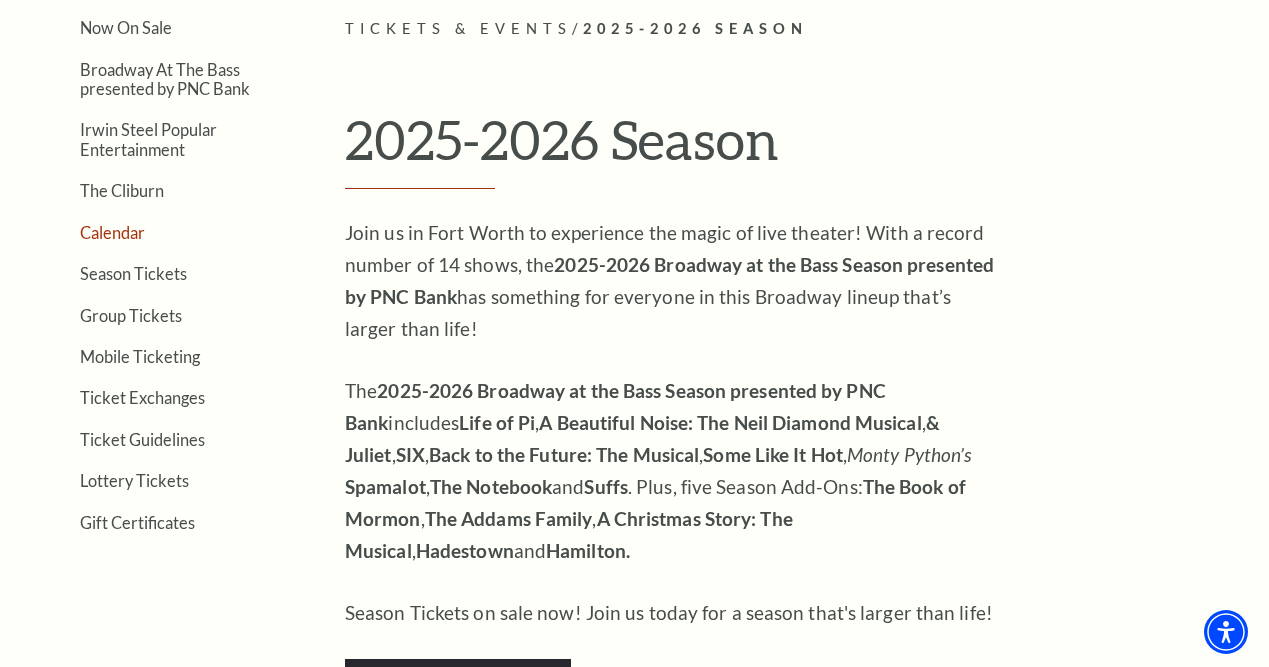 click on "Calendar" at bounding box center [112, 232] 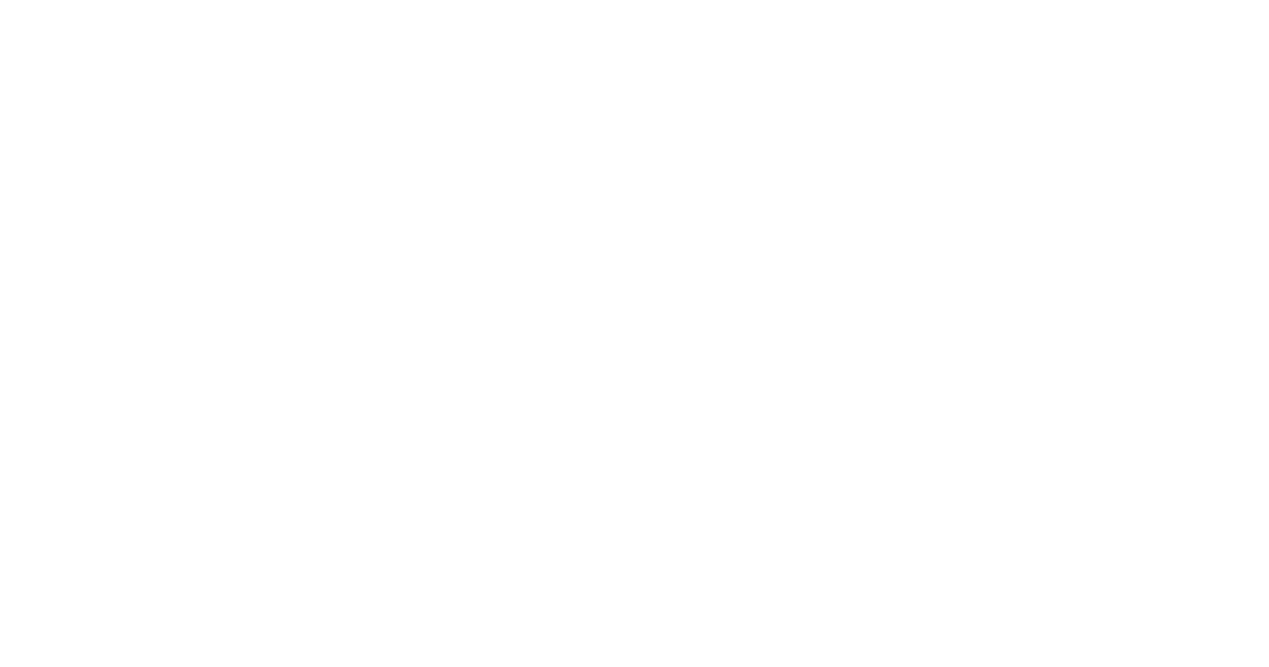 scroll, scrollTop: 0, scrollLeft: 0, axis: both 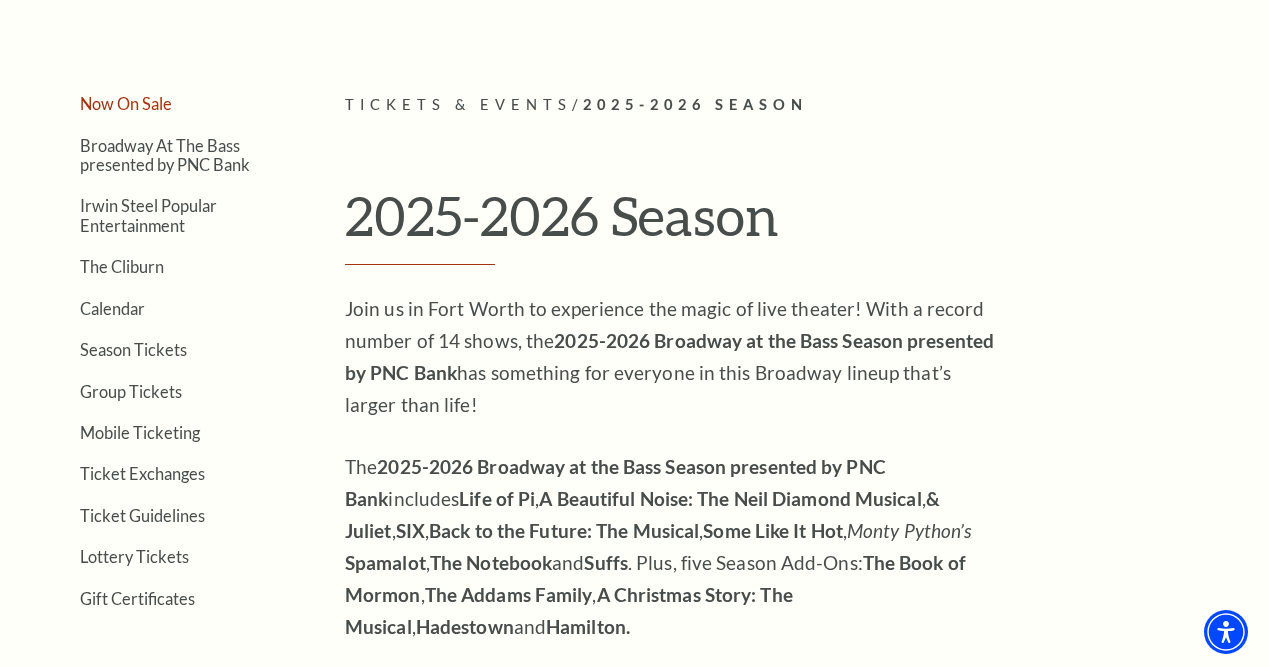 click on "Now On Sale" at bounding box center [126, 103] 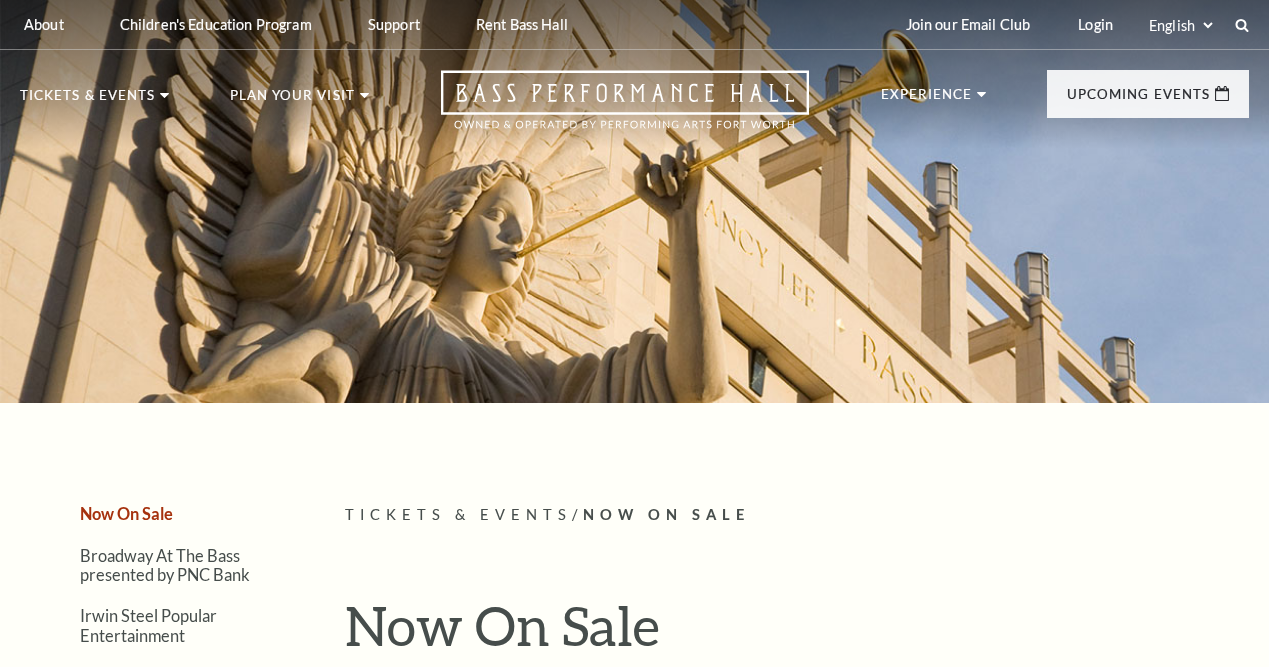 scroll, scrollTop: 0, scrollLeft: 0, axis: both 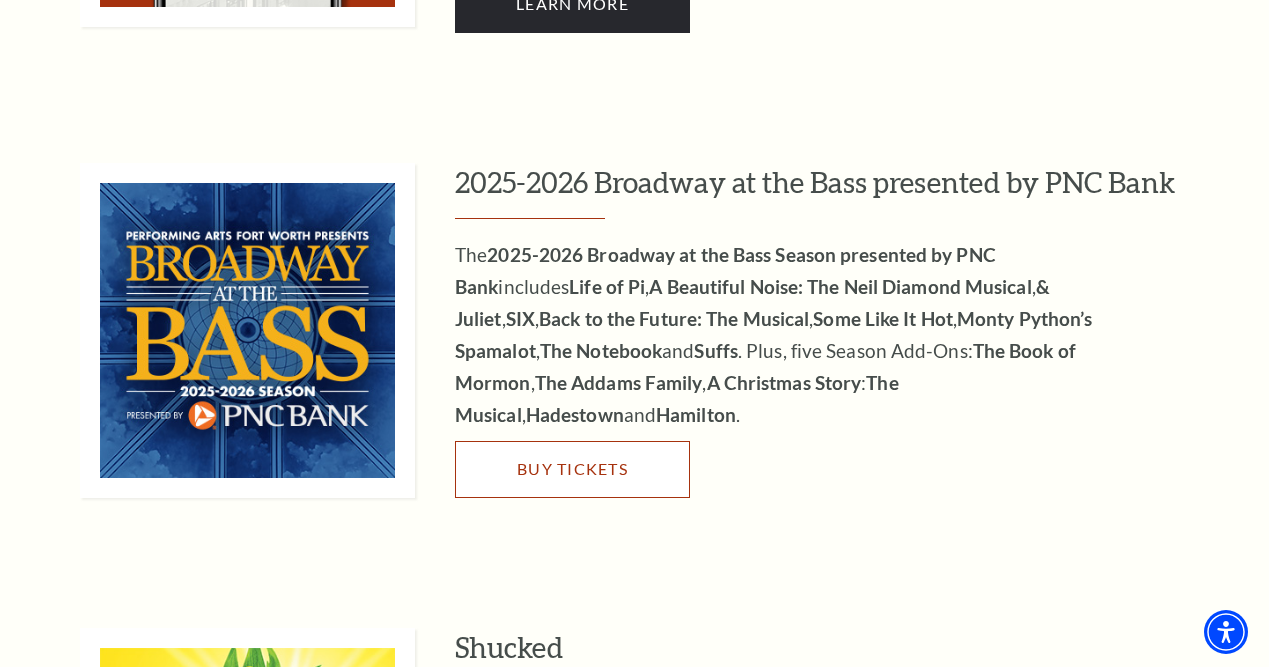 click on "Buy Tickets" at bounding box center (572, 468) 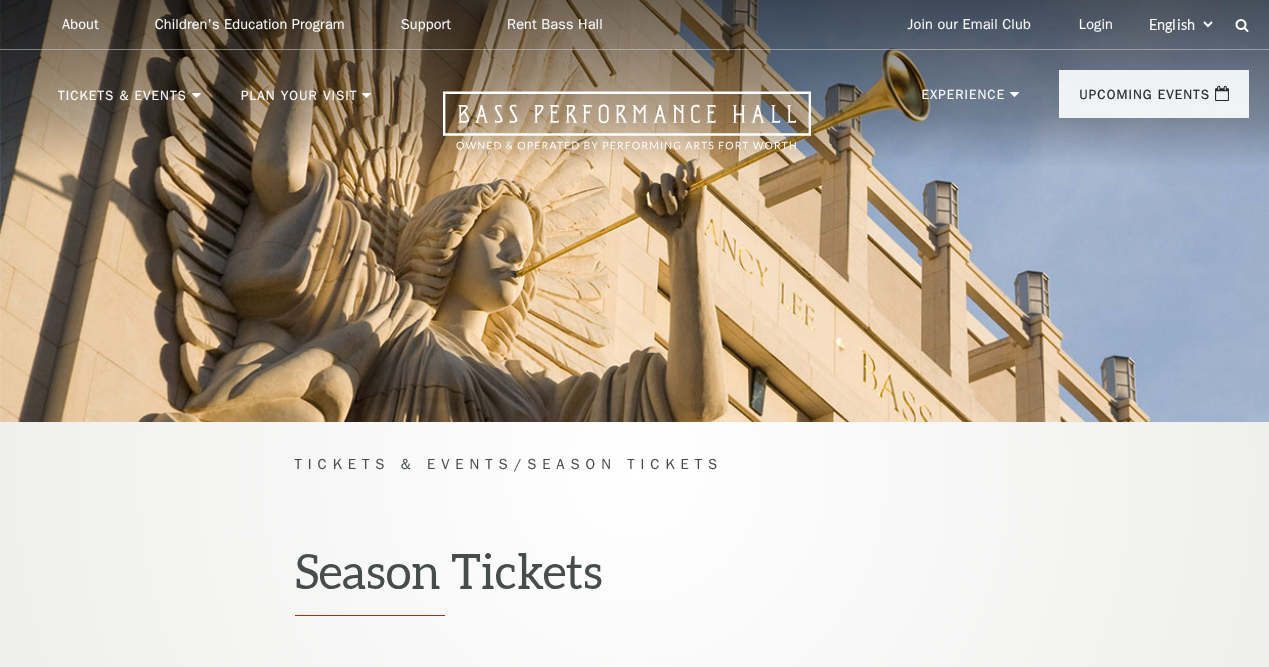scroll, scrollTop: 0, scrollLeft: 0, axis: both 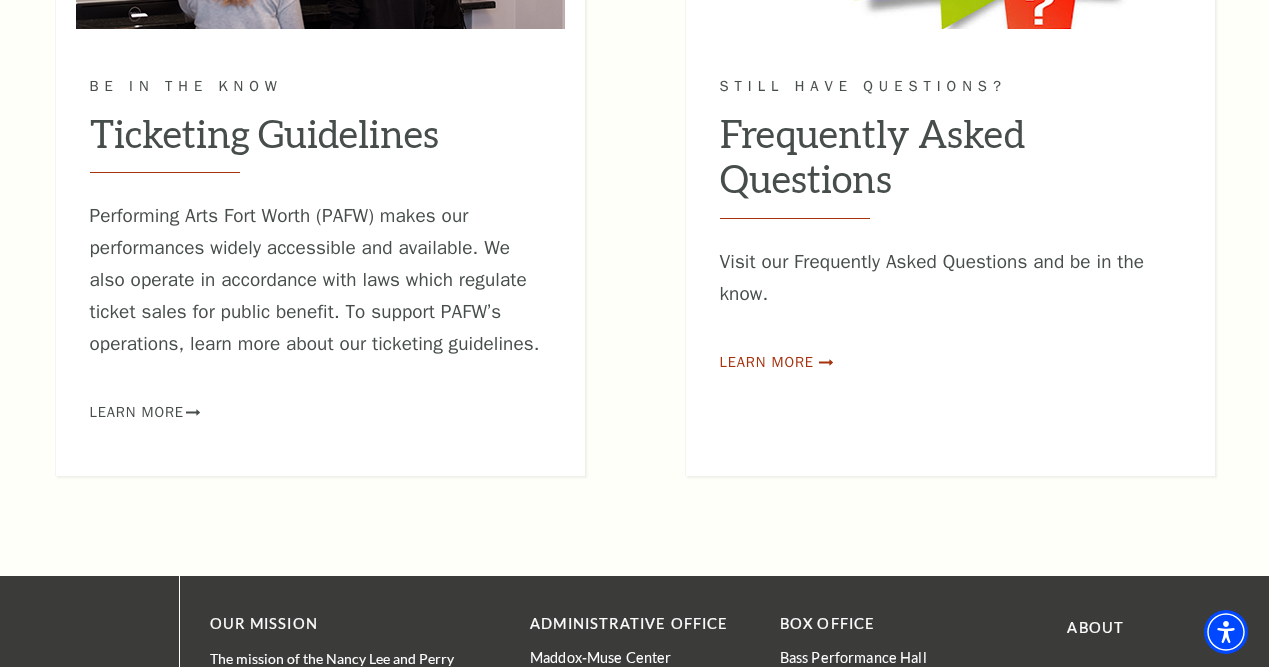 click on "Learn More" at bounding box center [767, 362] 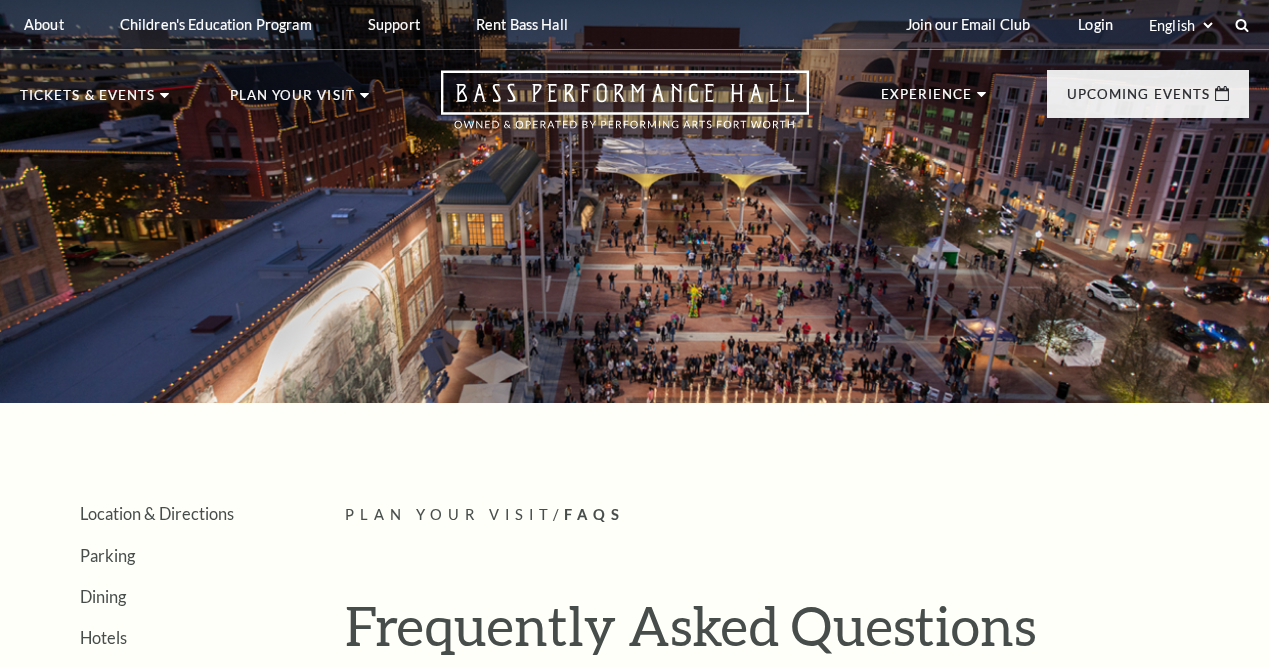 scroll, scrollTop: 0, scrollLeft: 0, axis: both 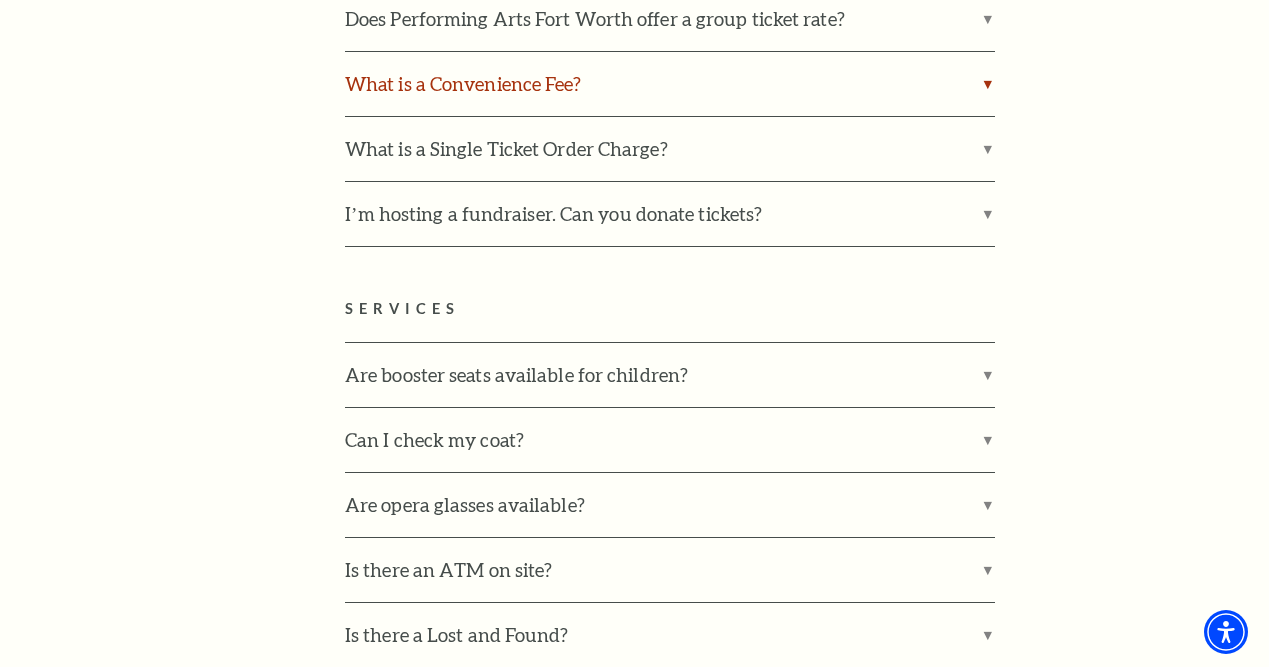 click on "What is a Convenience Fee?" at bounding box center (670, 84) 